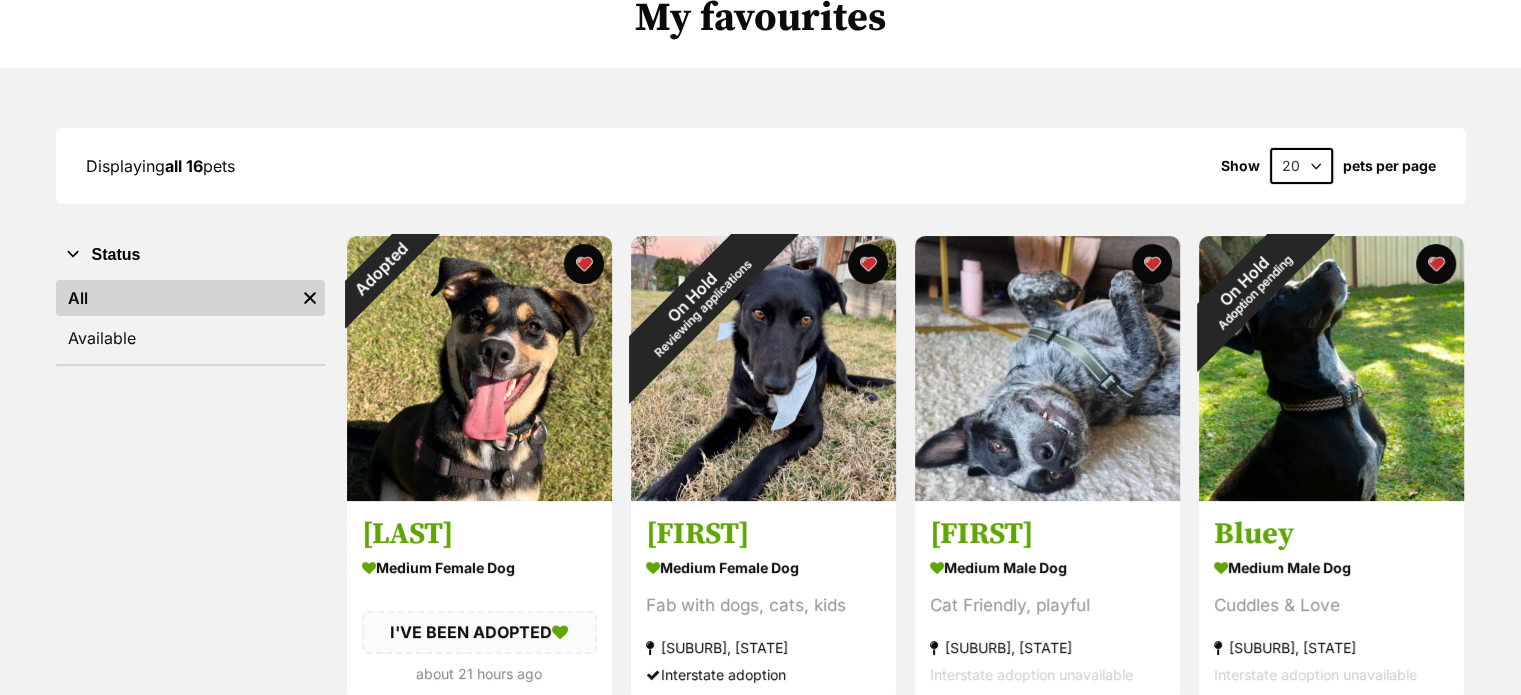 scroll, scrollTop: 173, scrollLeft: 0, axis: vertical 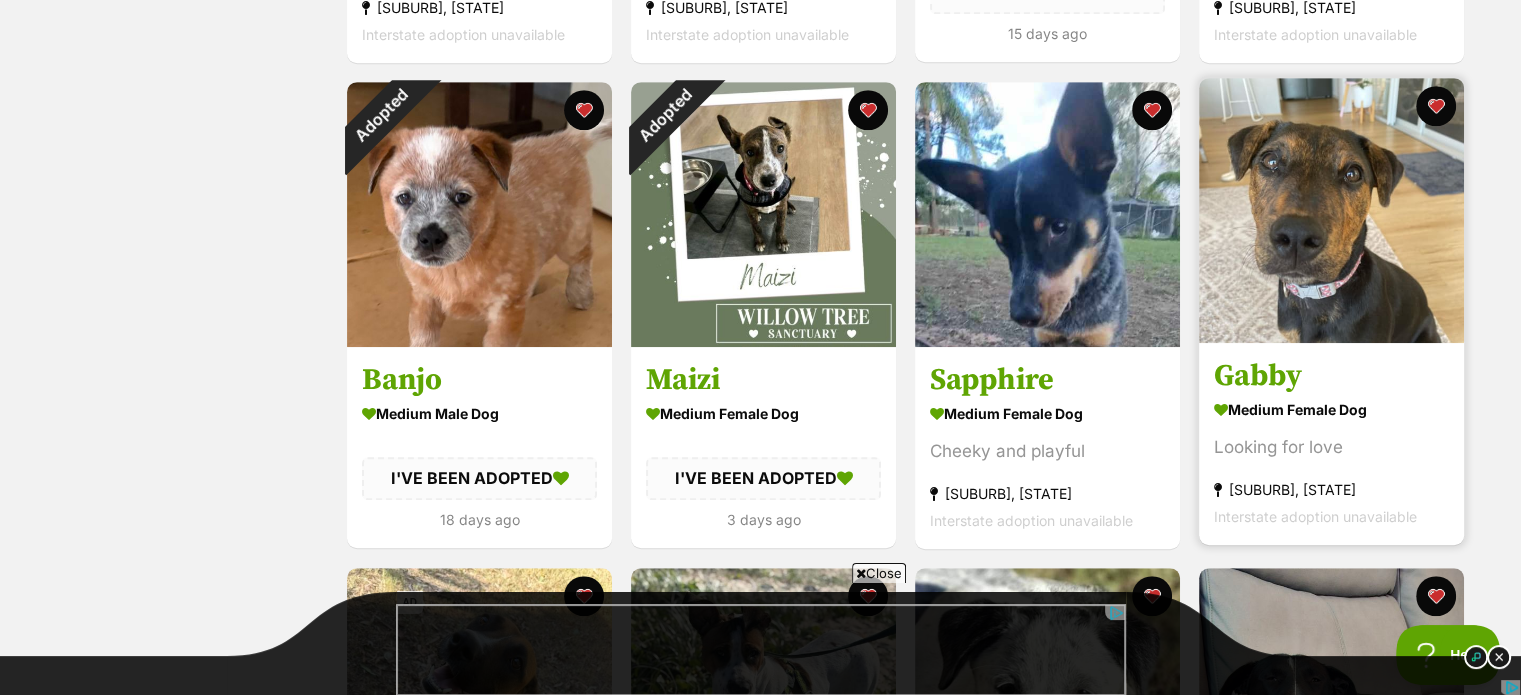 click at bounding box center (1331, 210) 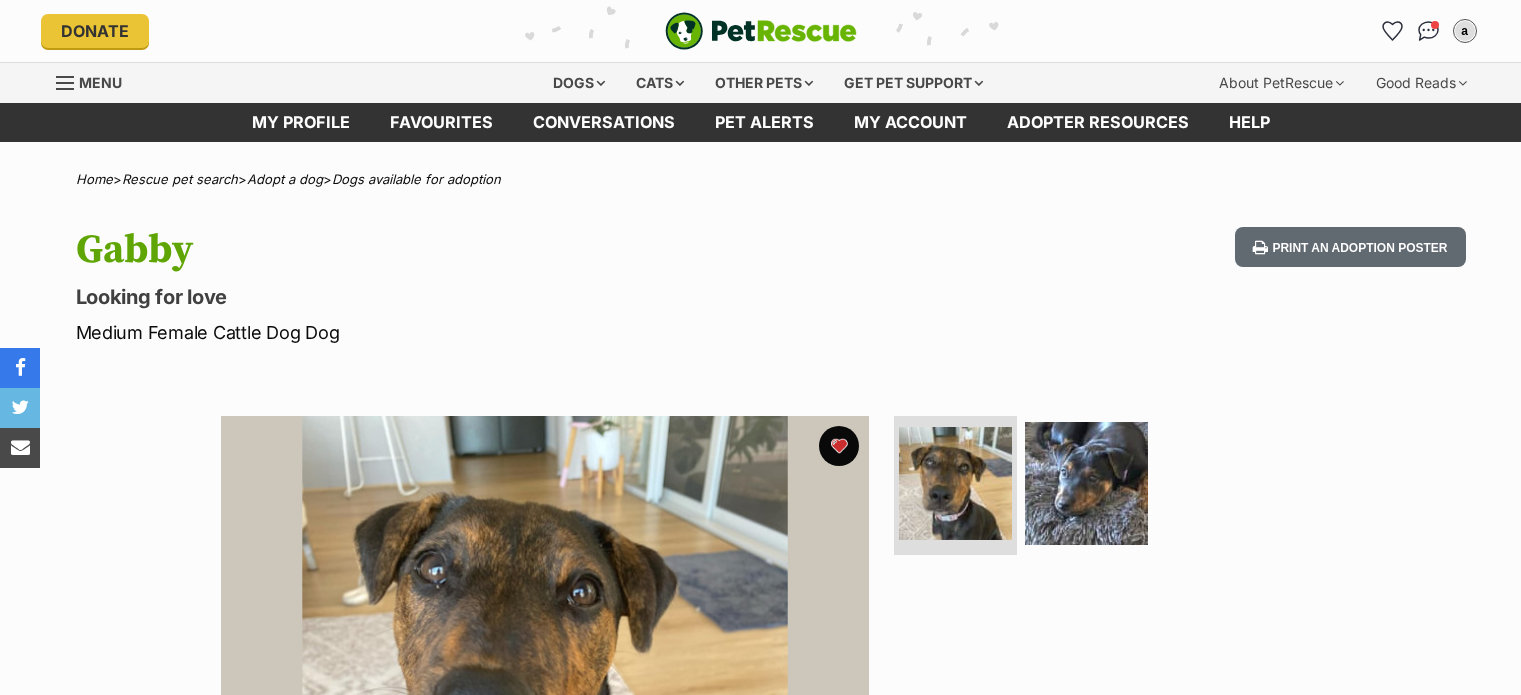 scroll, scrollTop: 0, scrollLeft: 0, axis: both 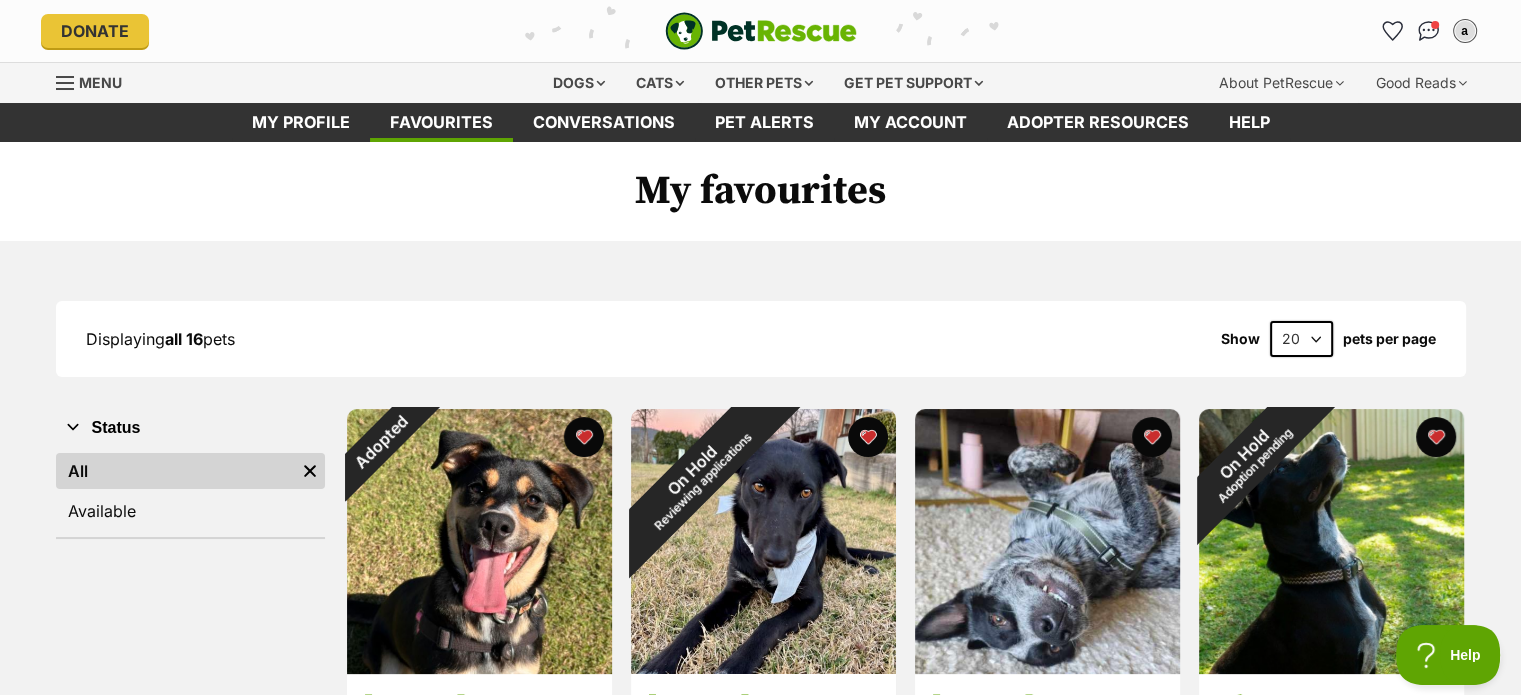 click on "about [AGE] ago" at bounding box center [760, 1319] 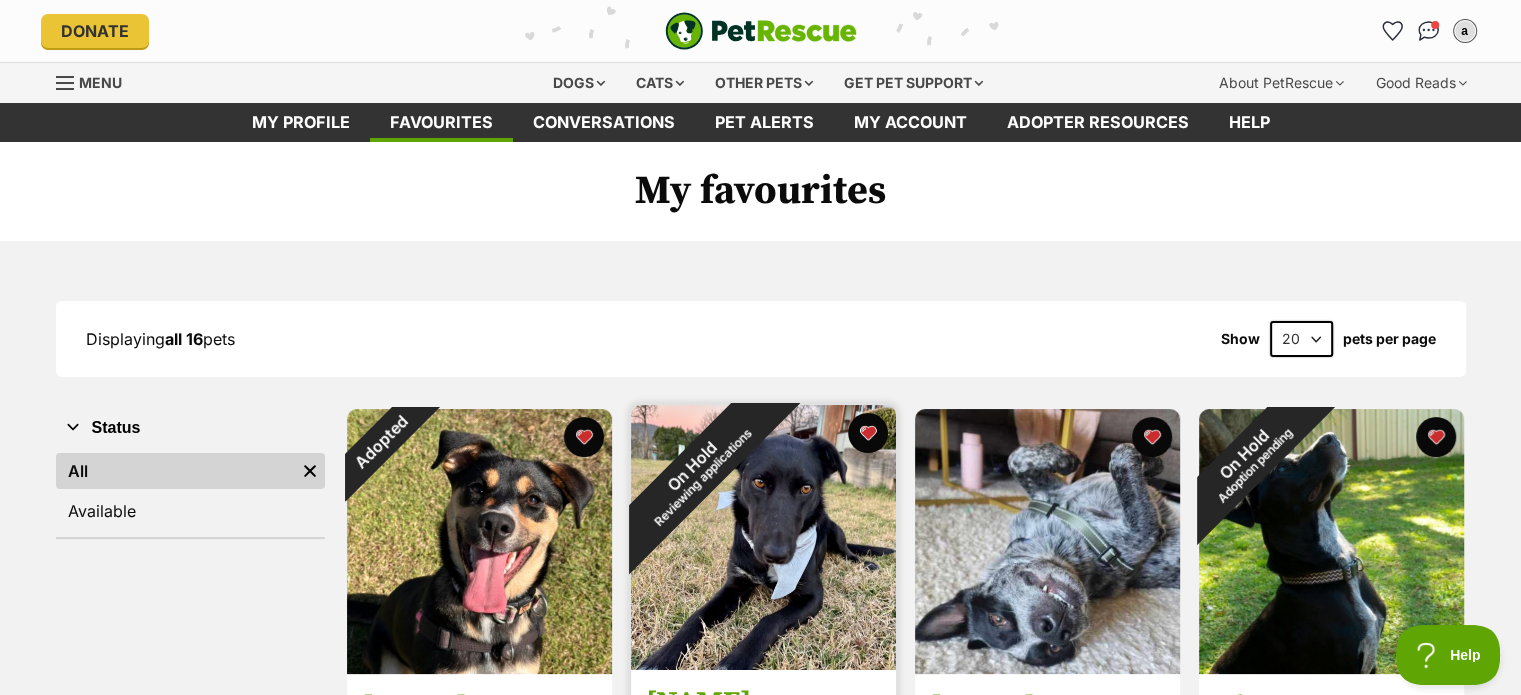 click at bounding box center (763, 537) 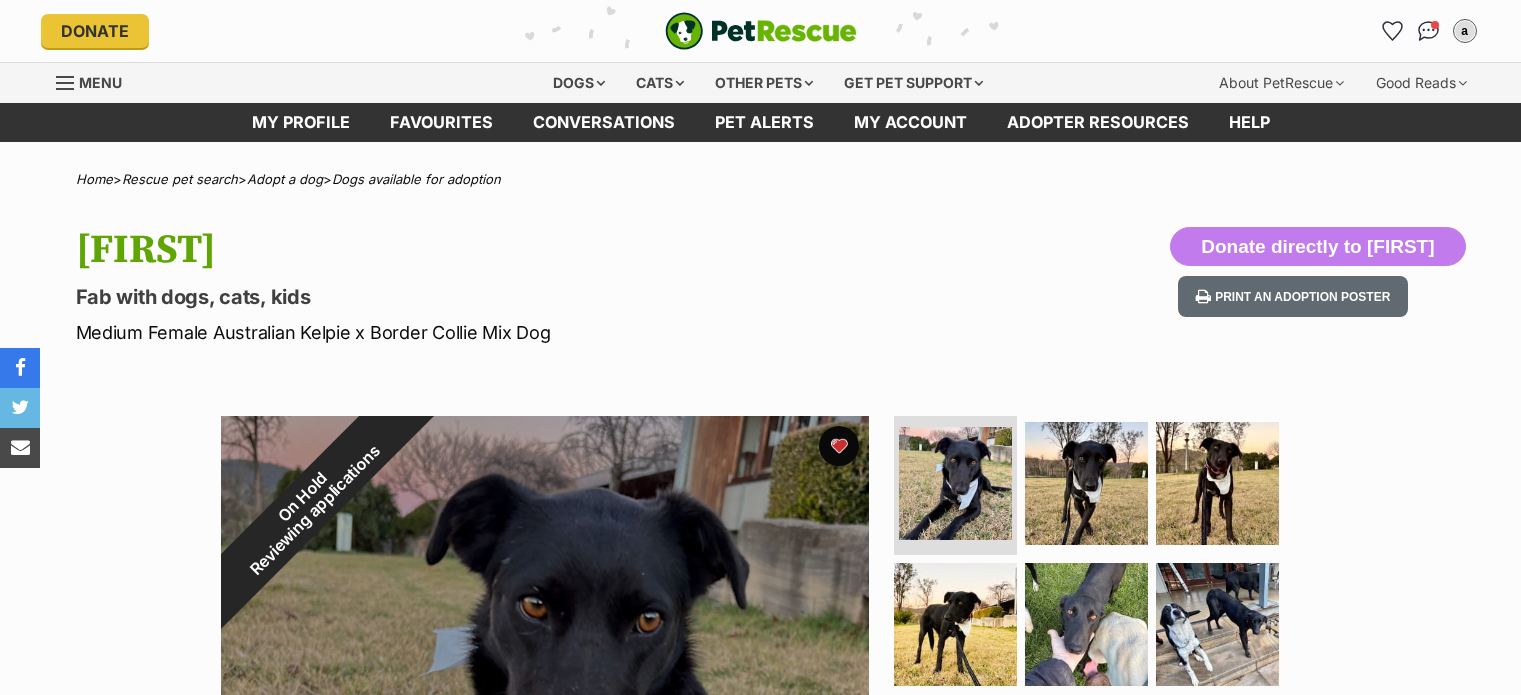 scroll, scrollTop: 0, scrollLeft: 0, axis: both 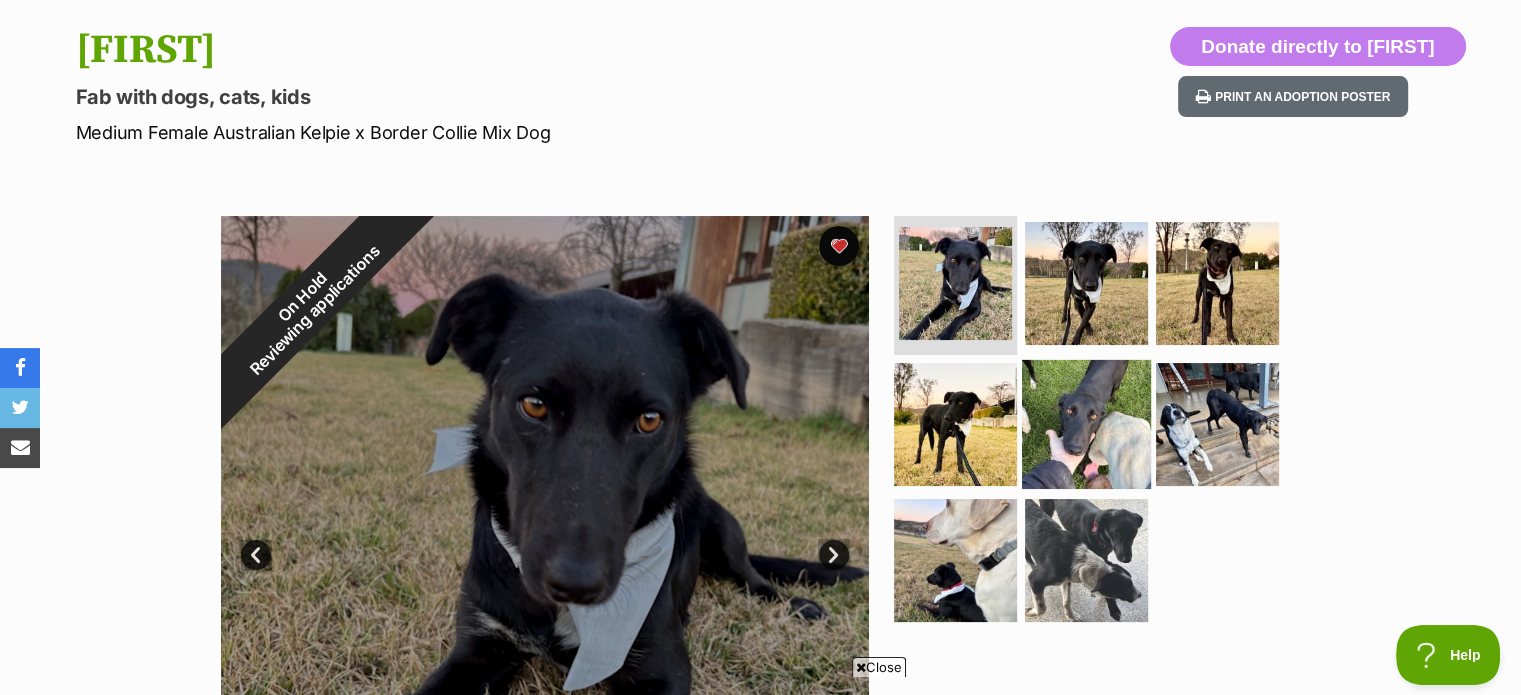 click at bounding box center (1086, 424) 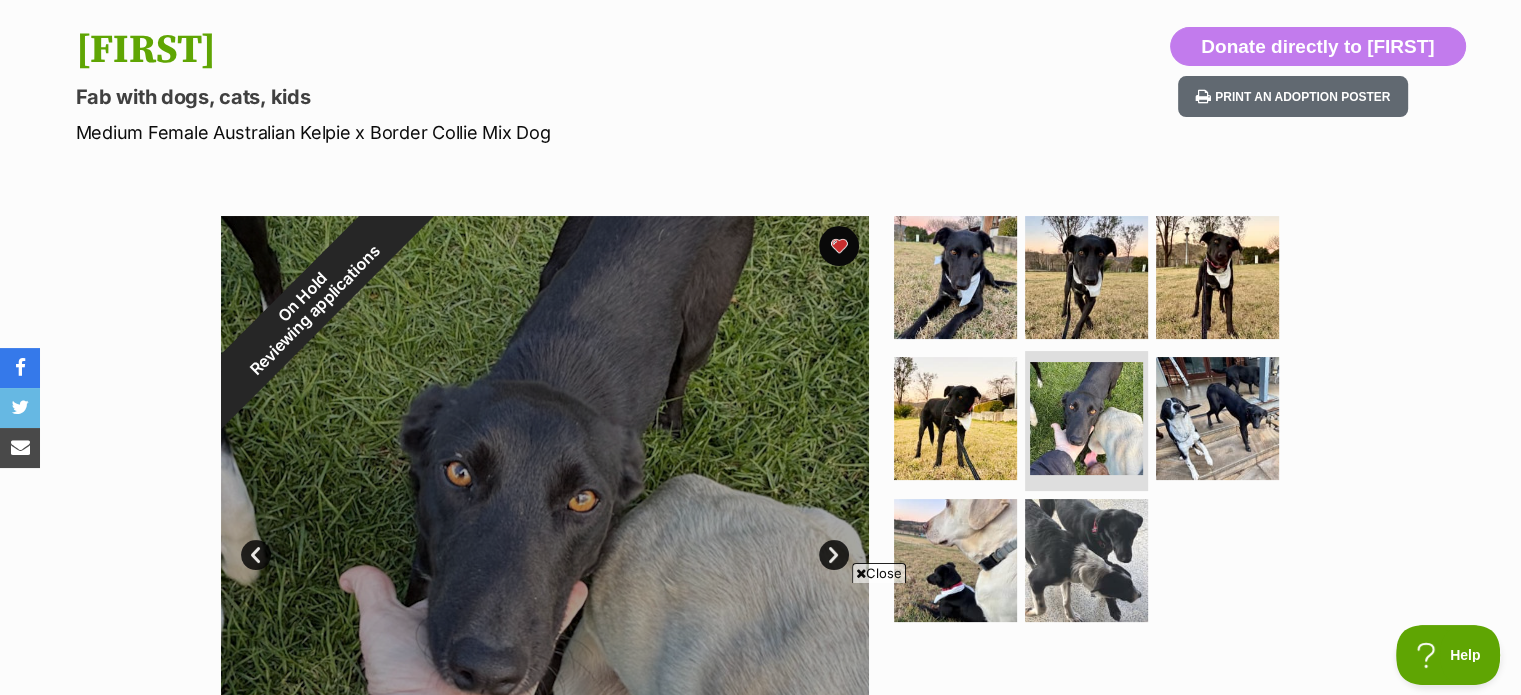 scroll, scrollTop: 0, scrollLeft: 0, axis: both 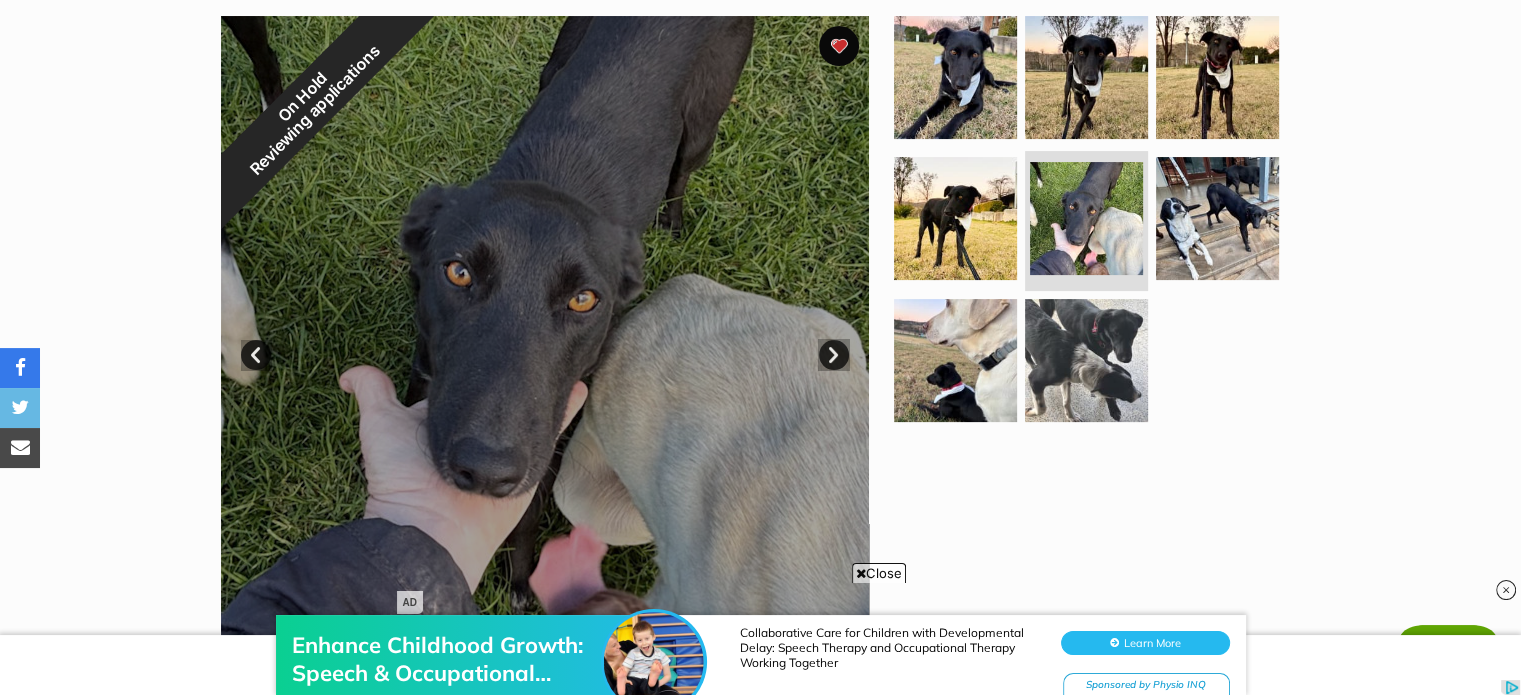 click on "Enhance Childhood Growth: Speech & Occupational Therapy Together
Collaborative Care for Children with Developmental Delay: Speech Therapy and Occupational Therapy Working Together
Learn More
Sponsored by Physio INQ" at bounding box center [760, 635] 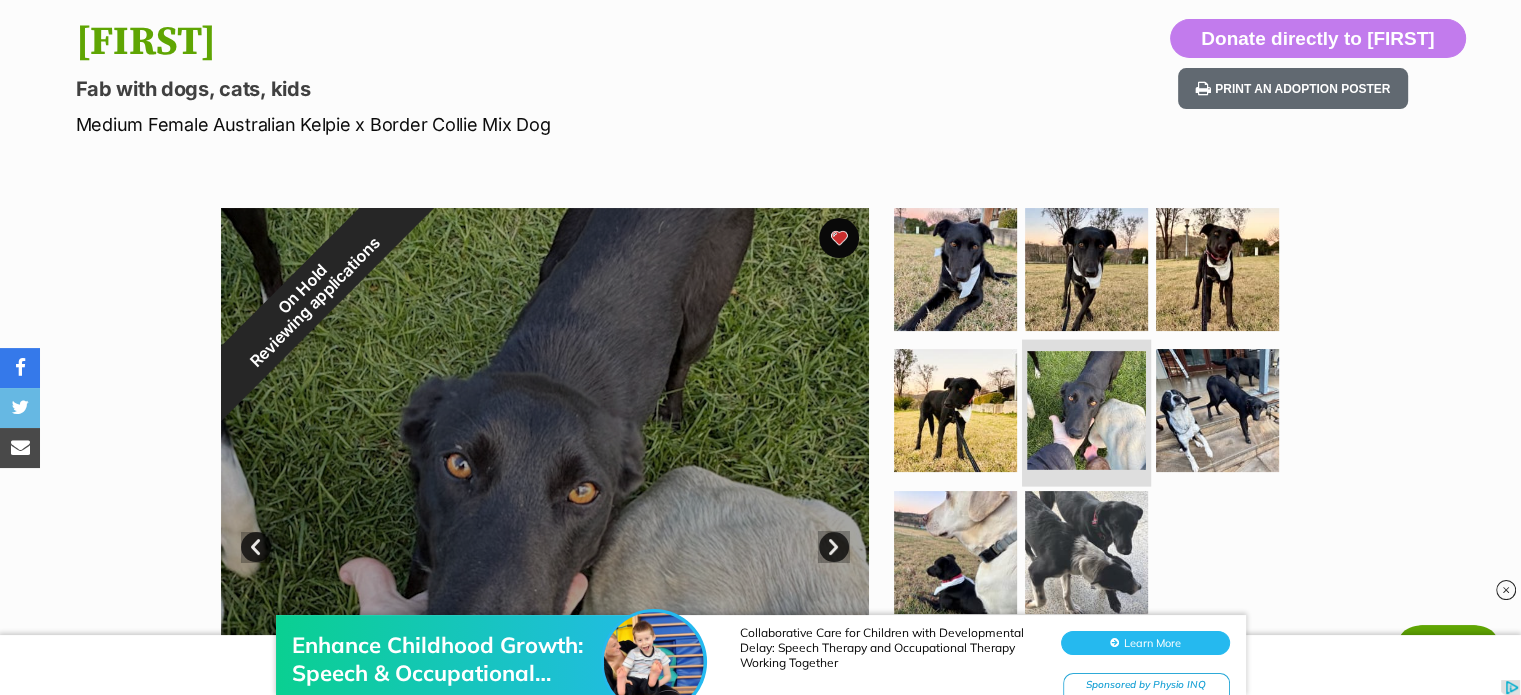 scroll, scrollTop: 200, scrollLeft: 0, axis: vertical 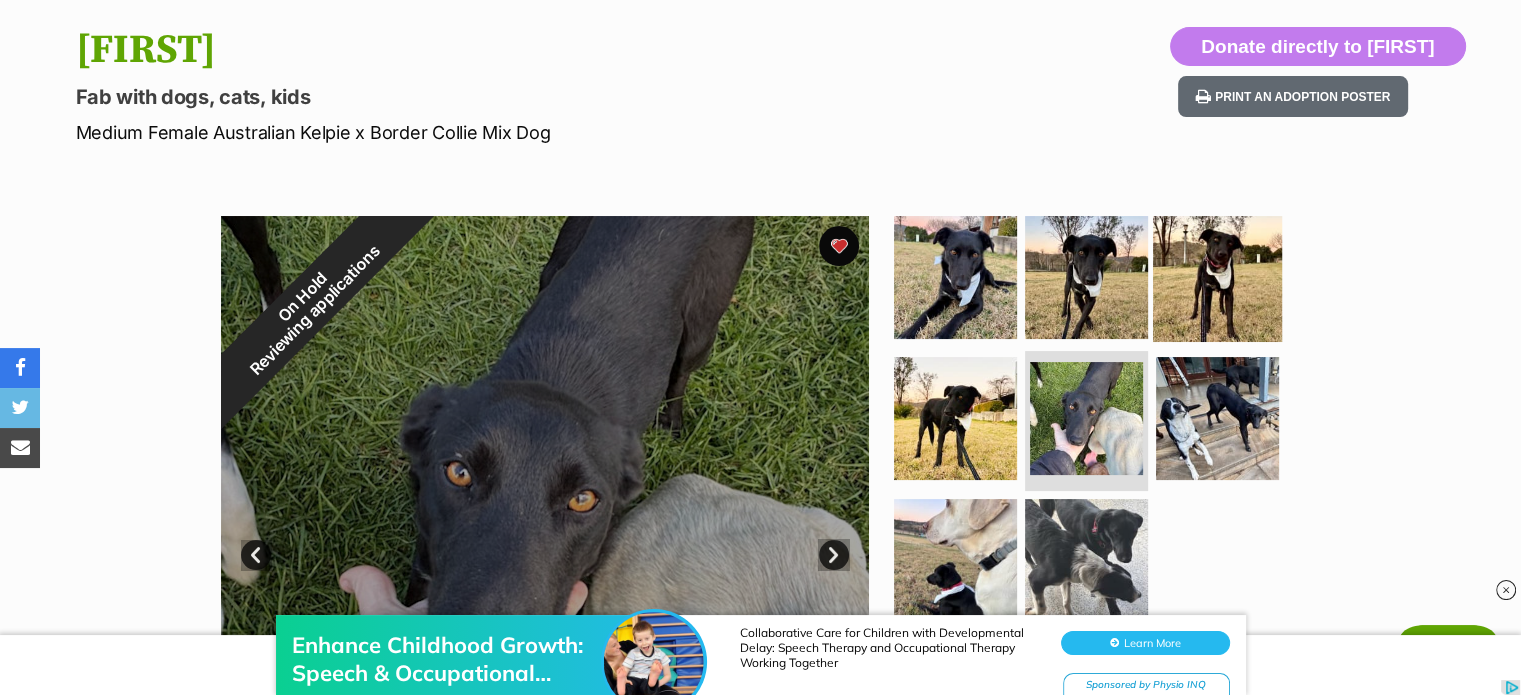 click at bounding box center [1217, 276] 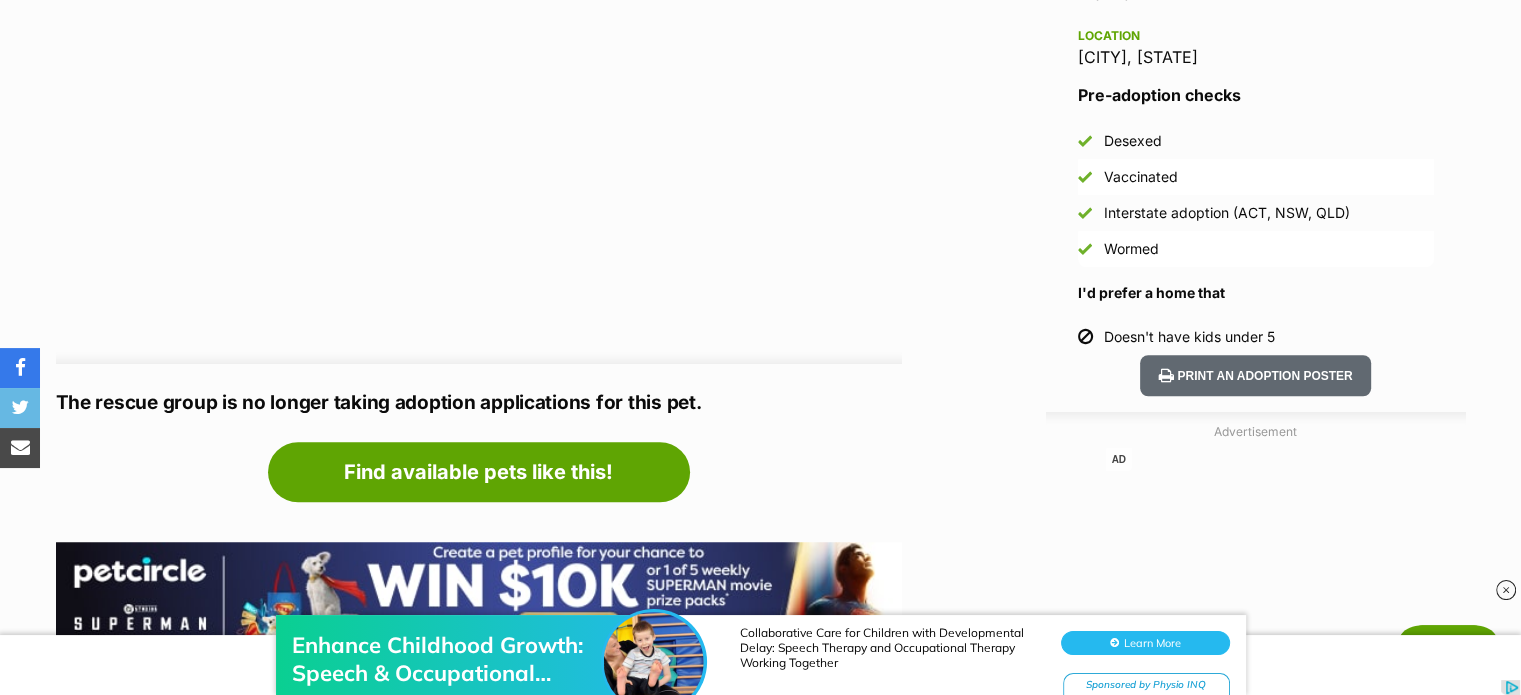 scroll, scrollTop: 1400, scrollLeft: 0, axis: vertical 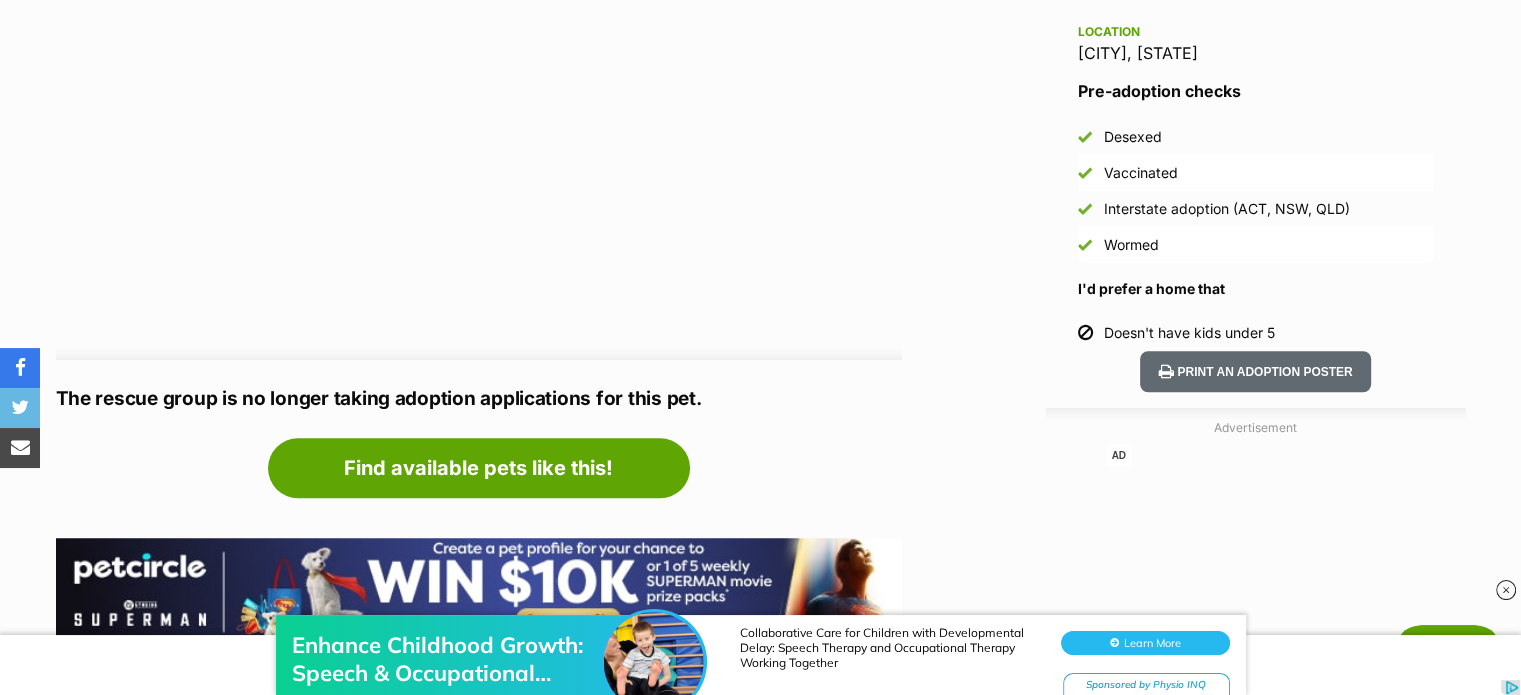 click on "AD" at bounding box center [479, 40] 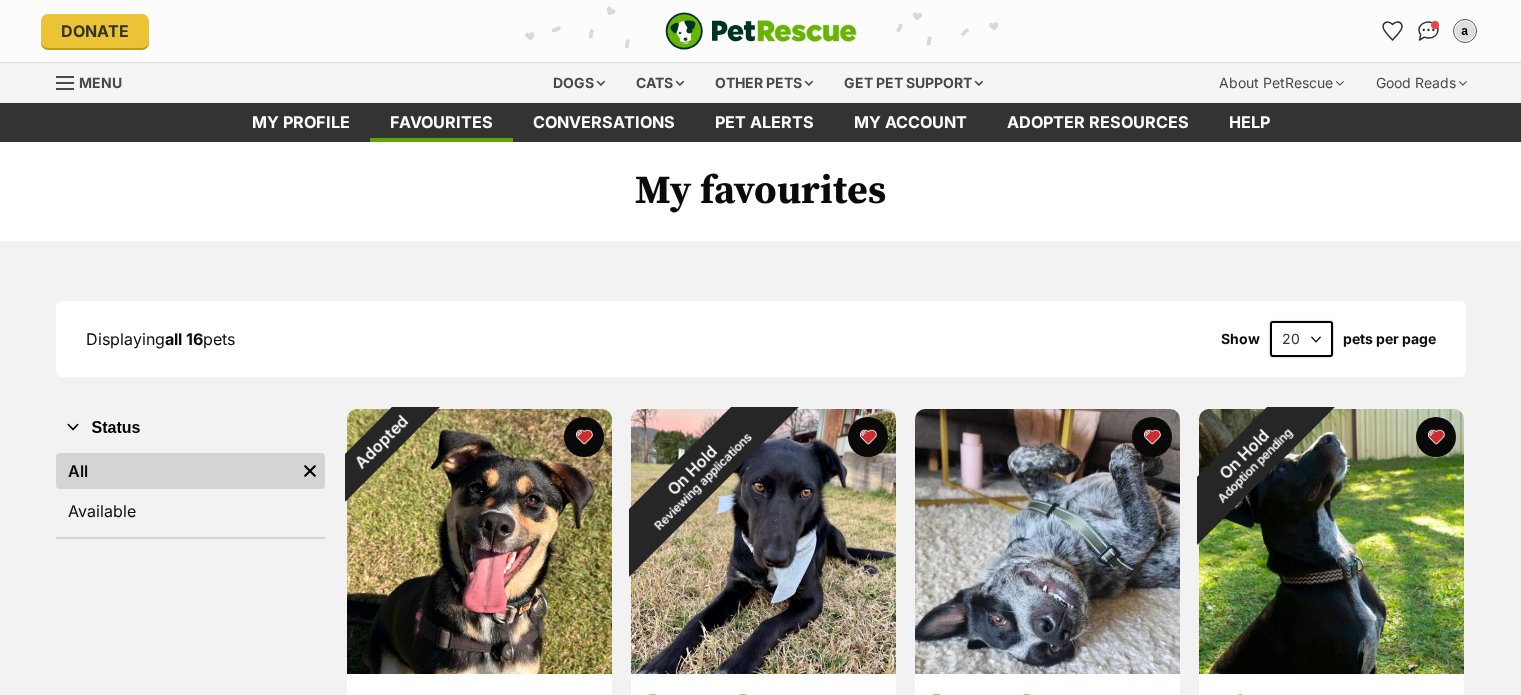 scroll, scrollTop: 0, scrollLeft: 0, axis: both 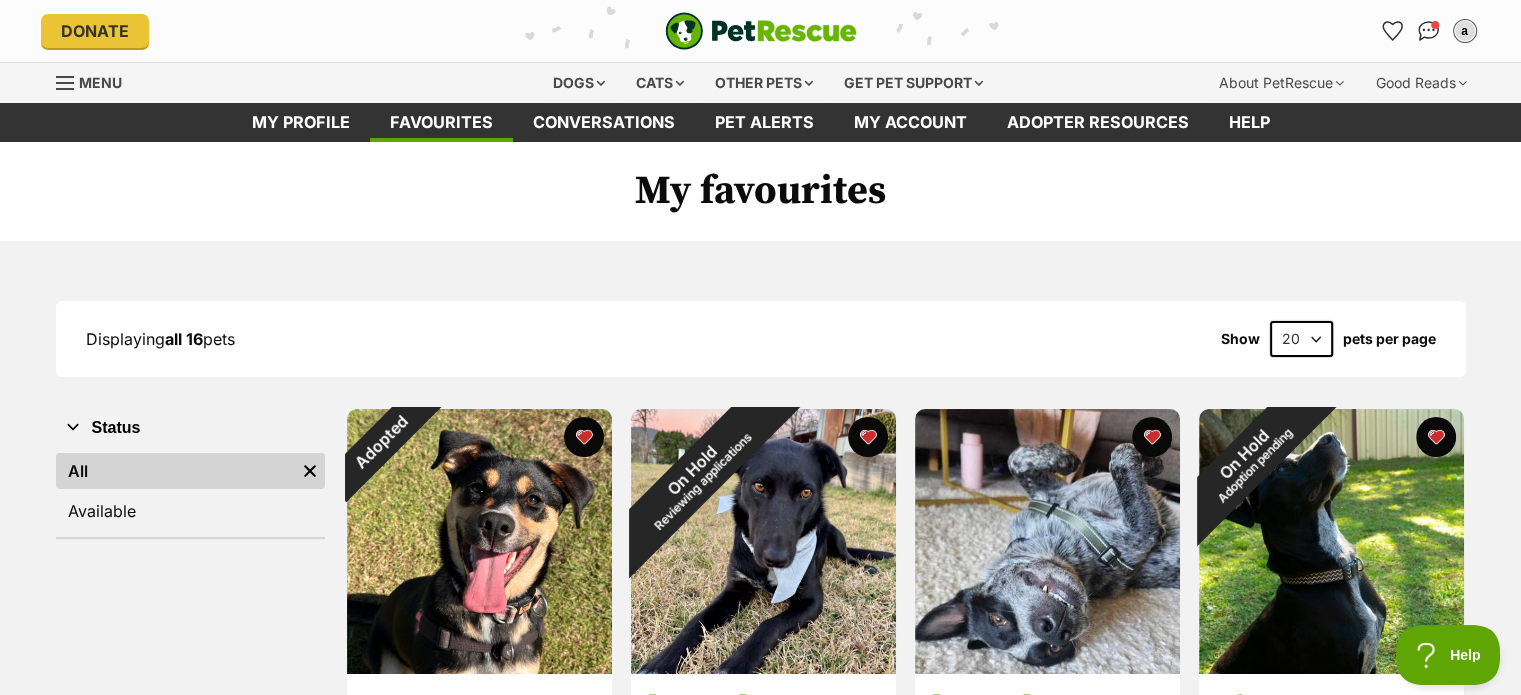 click on "about [AGE] ago" at bounding box center (760, 1319) 